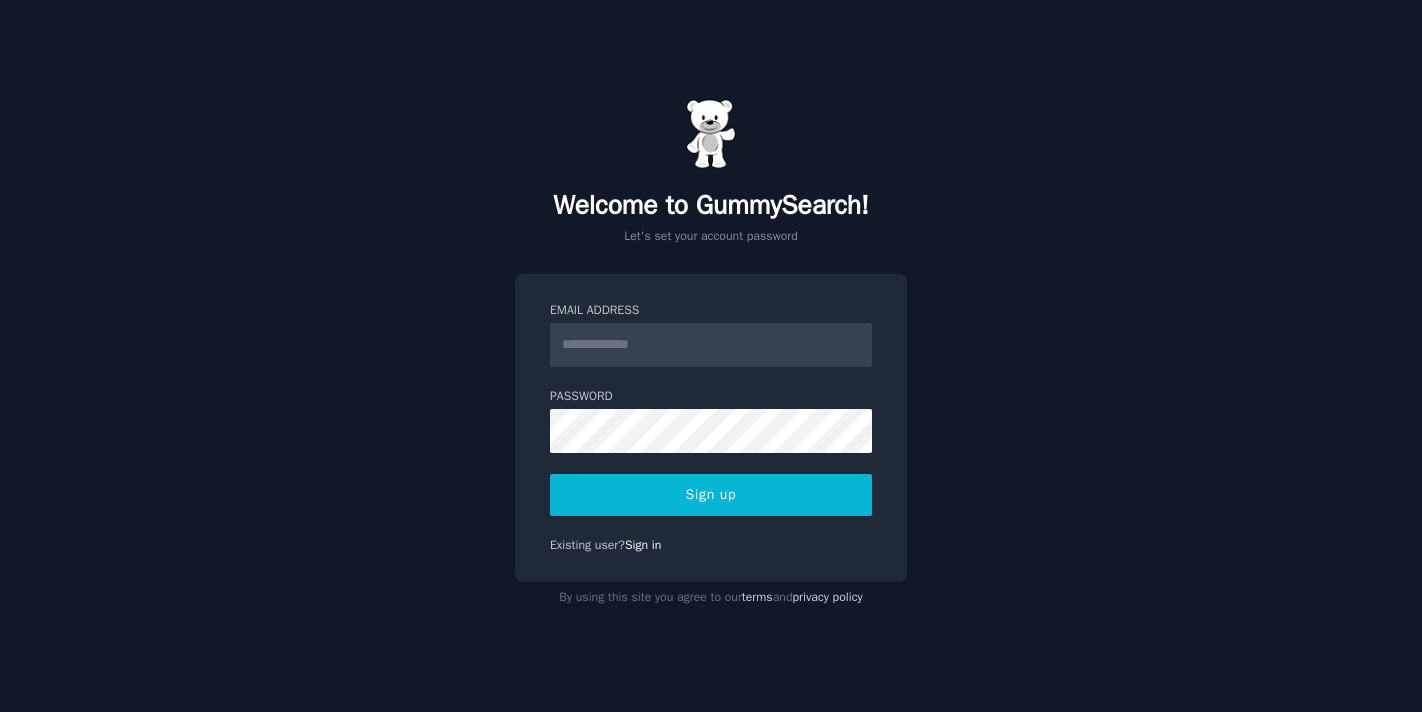 scroll, scrollTop: 0, scrollLeft: 0, axis: both 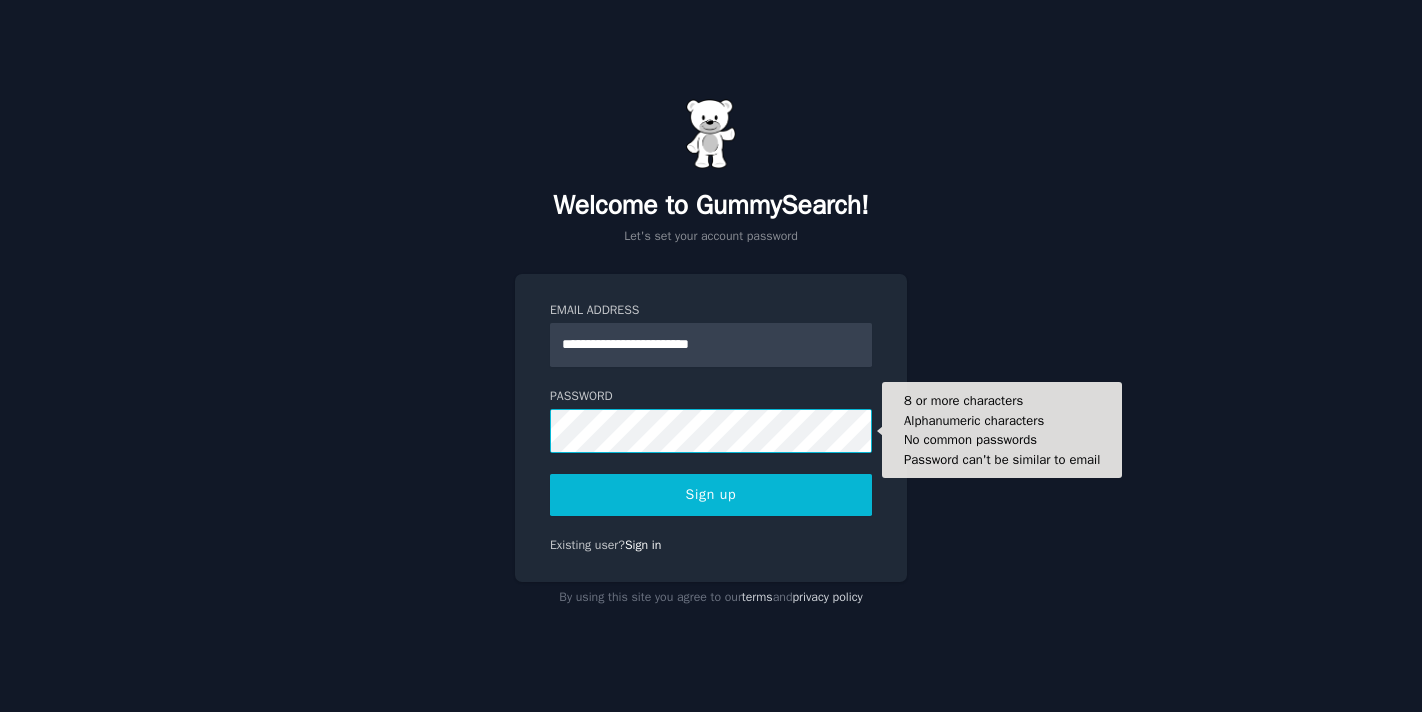 click on "Sign up" at bounding box center [711, 495] 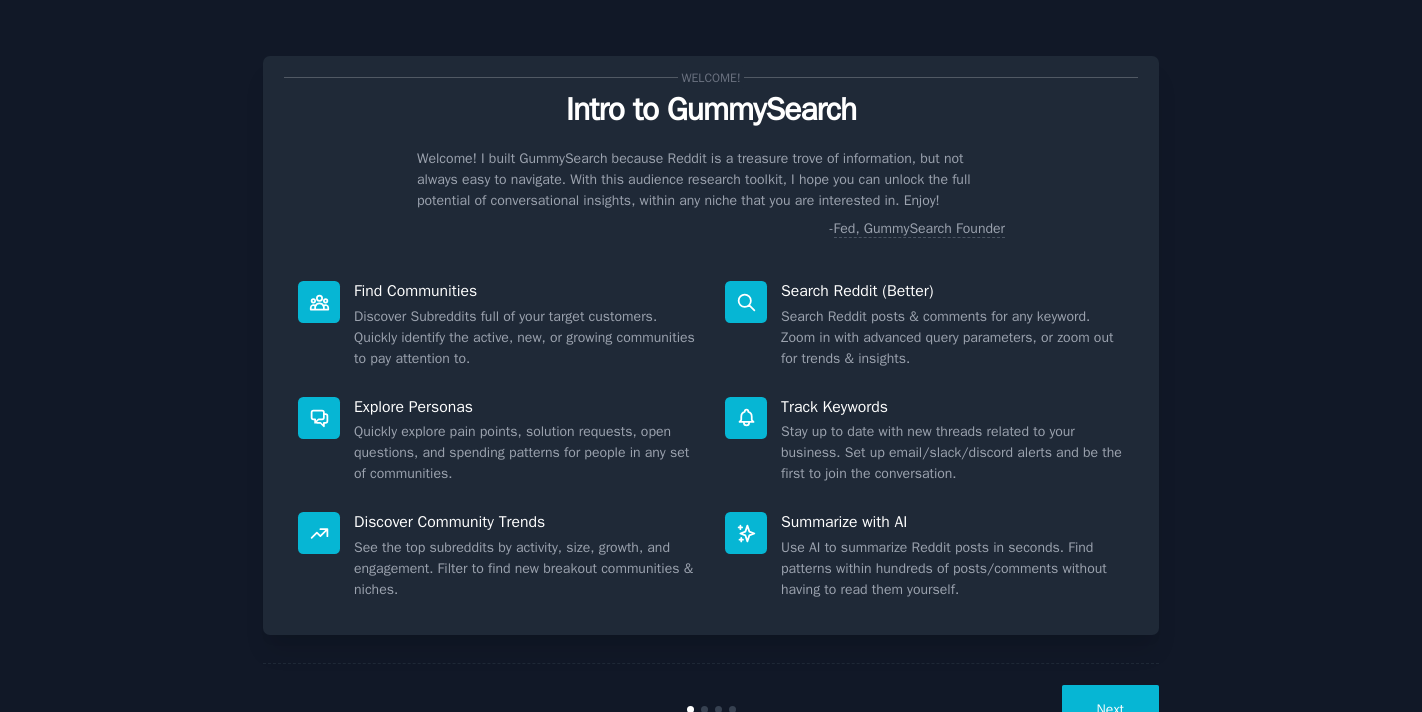 scroll, scrollTop: 0, scrollLeft: 0, axis: both 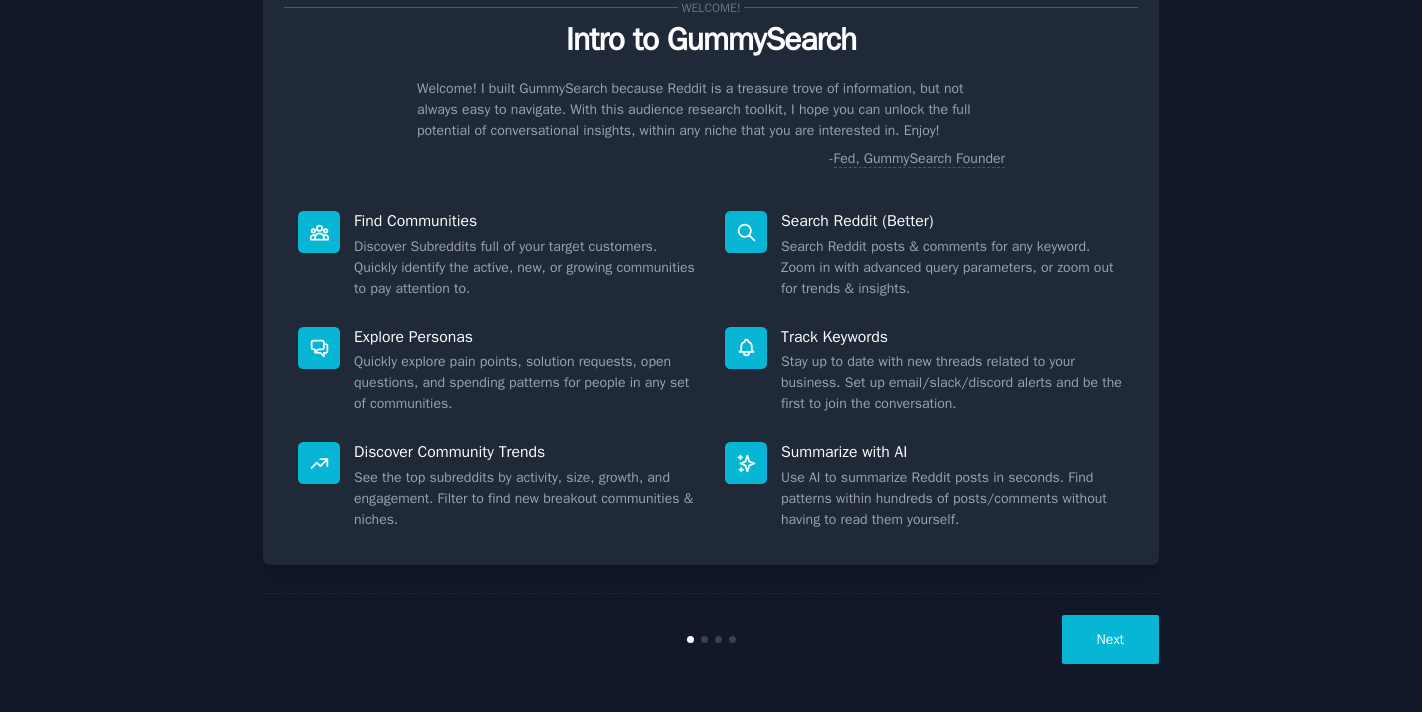 click on "Next" at bounding box center (1110, 639) 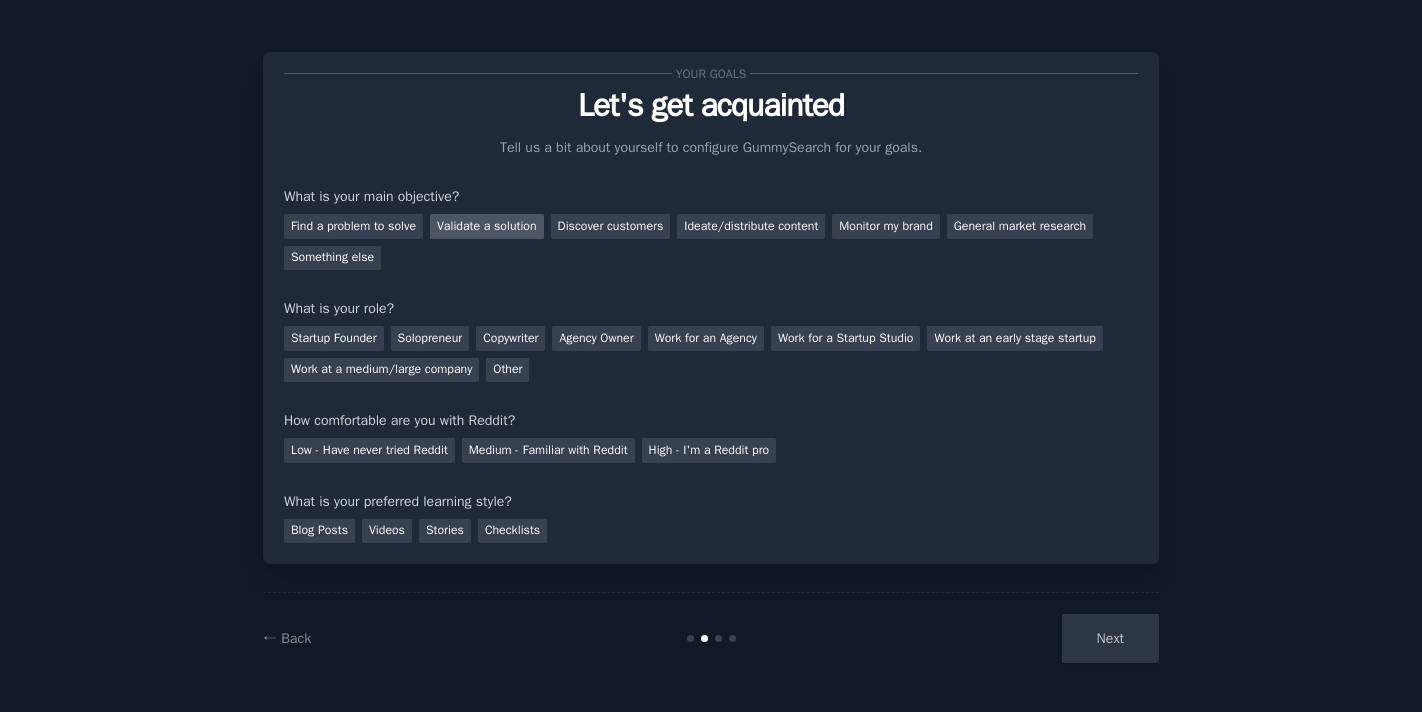 click on "Validate a solution" at bounding box center (487, 226) 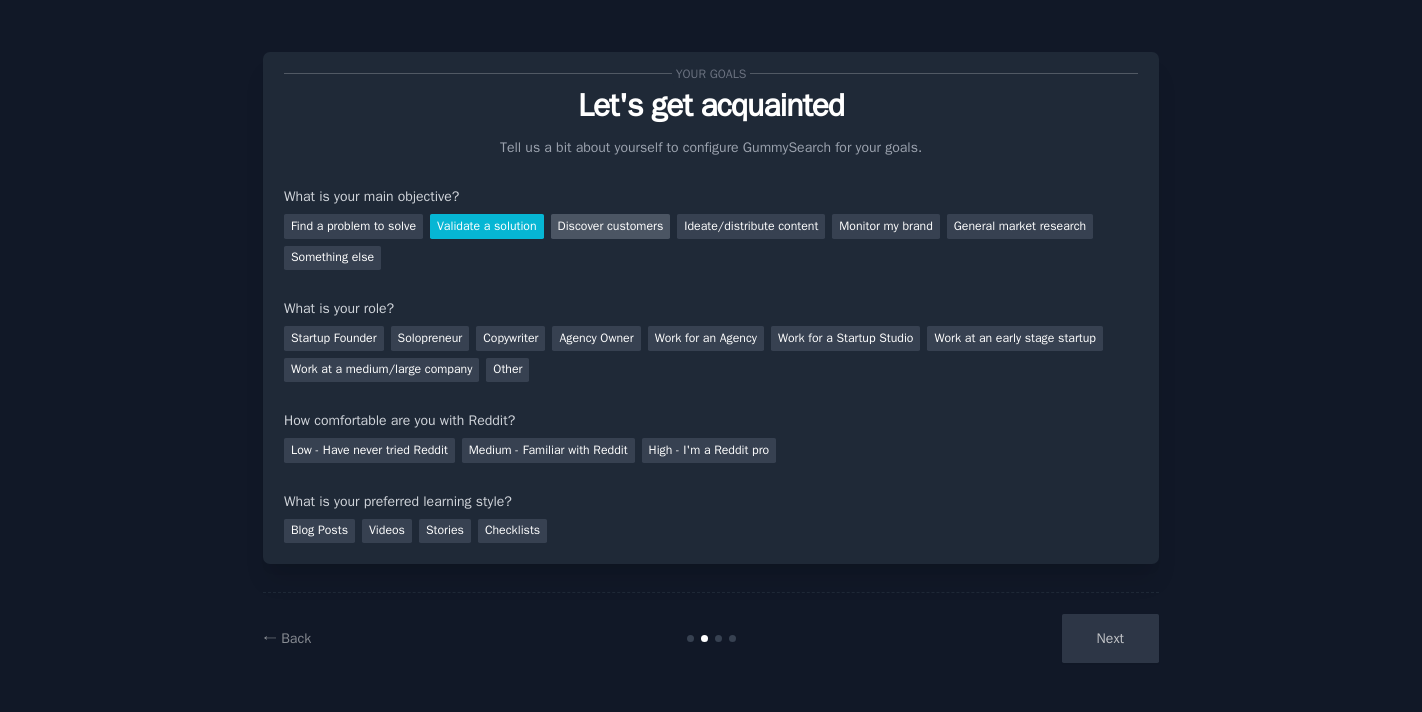 click on "Discover customers" at bounding box center (611, 226) 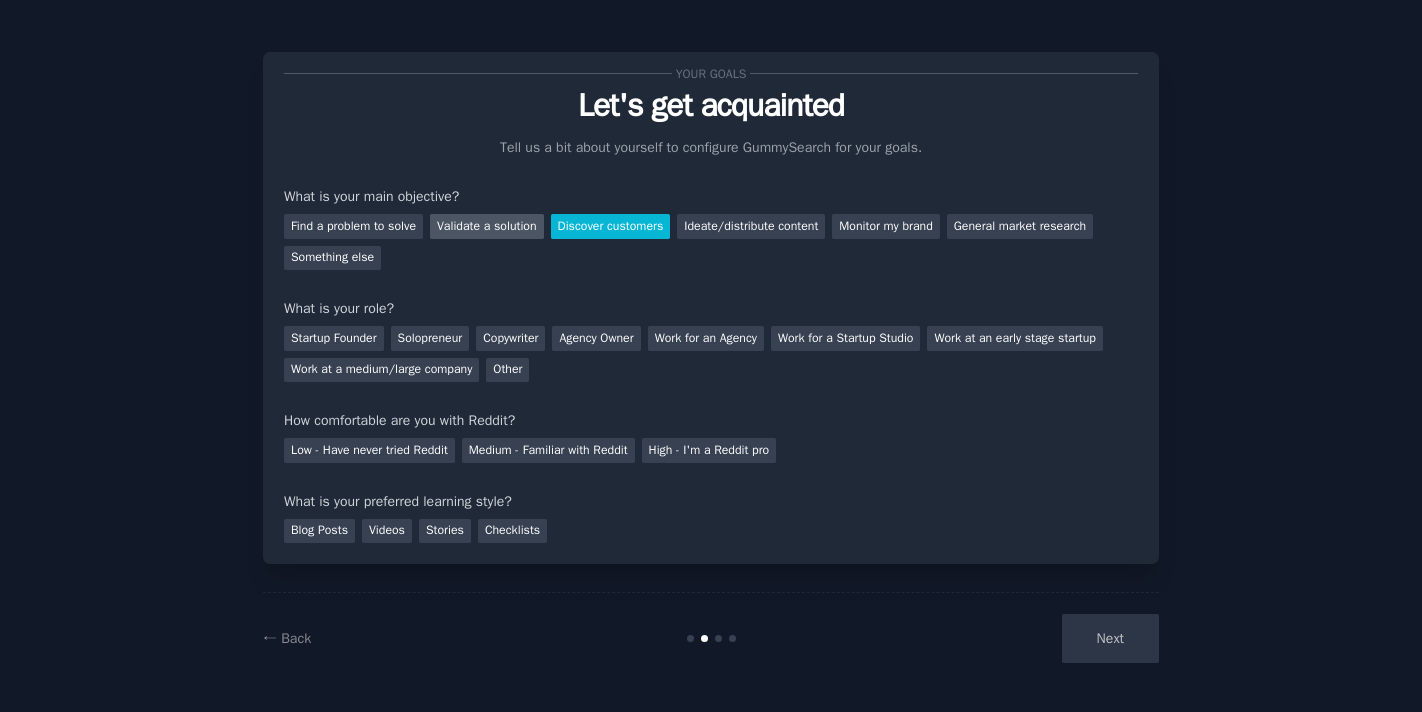 click on "Validate a solution" at bounding box center [487, 226] 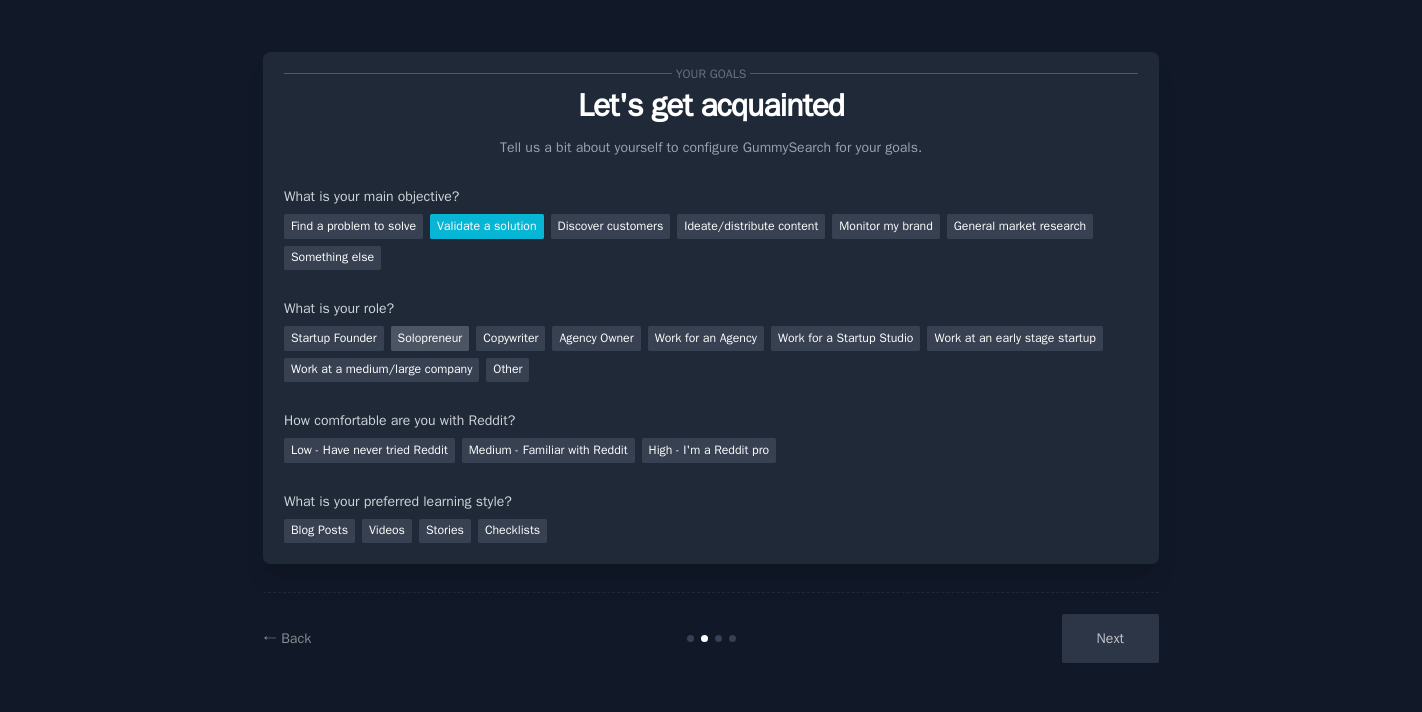 click on "Solopreneur" at bounding box center [430, 338] 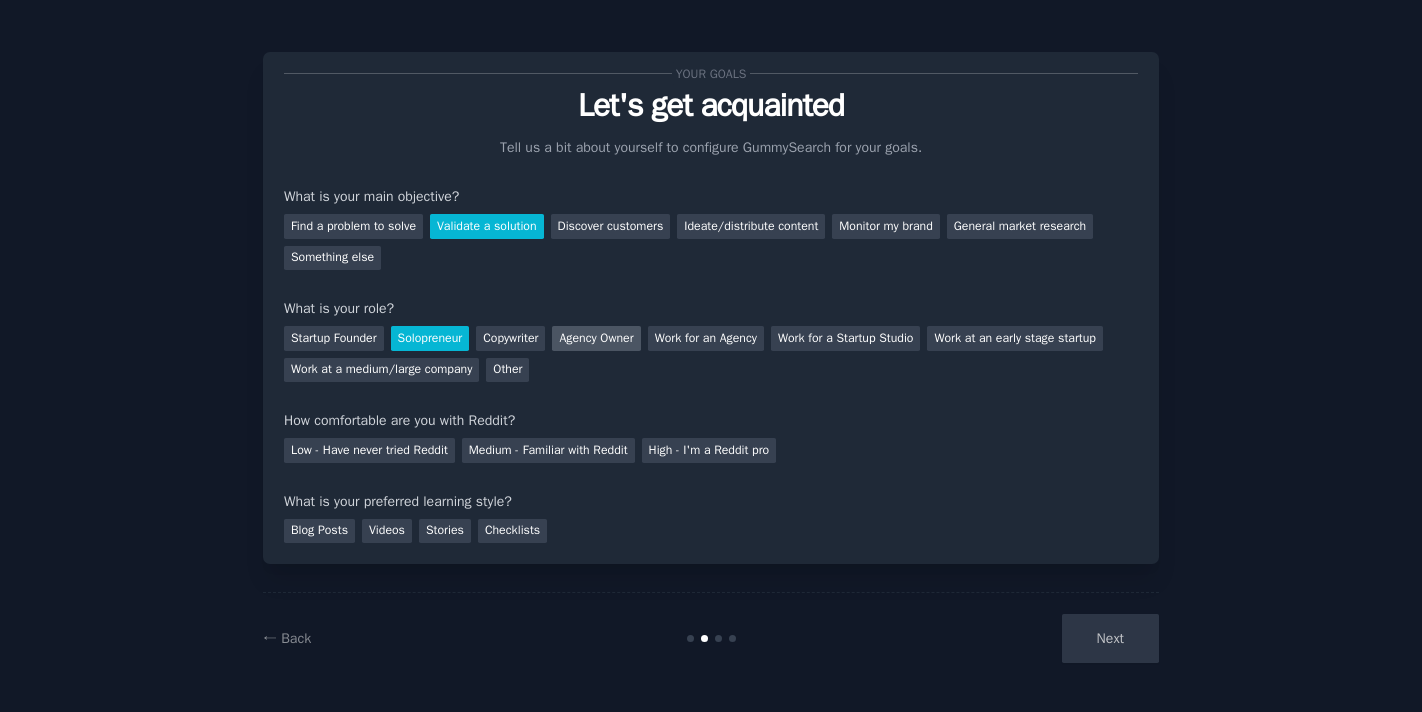 click on "Agency Owner" at bounding box center (596, 338) 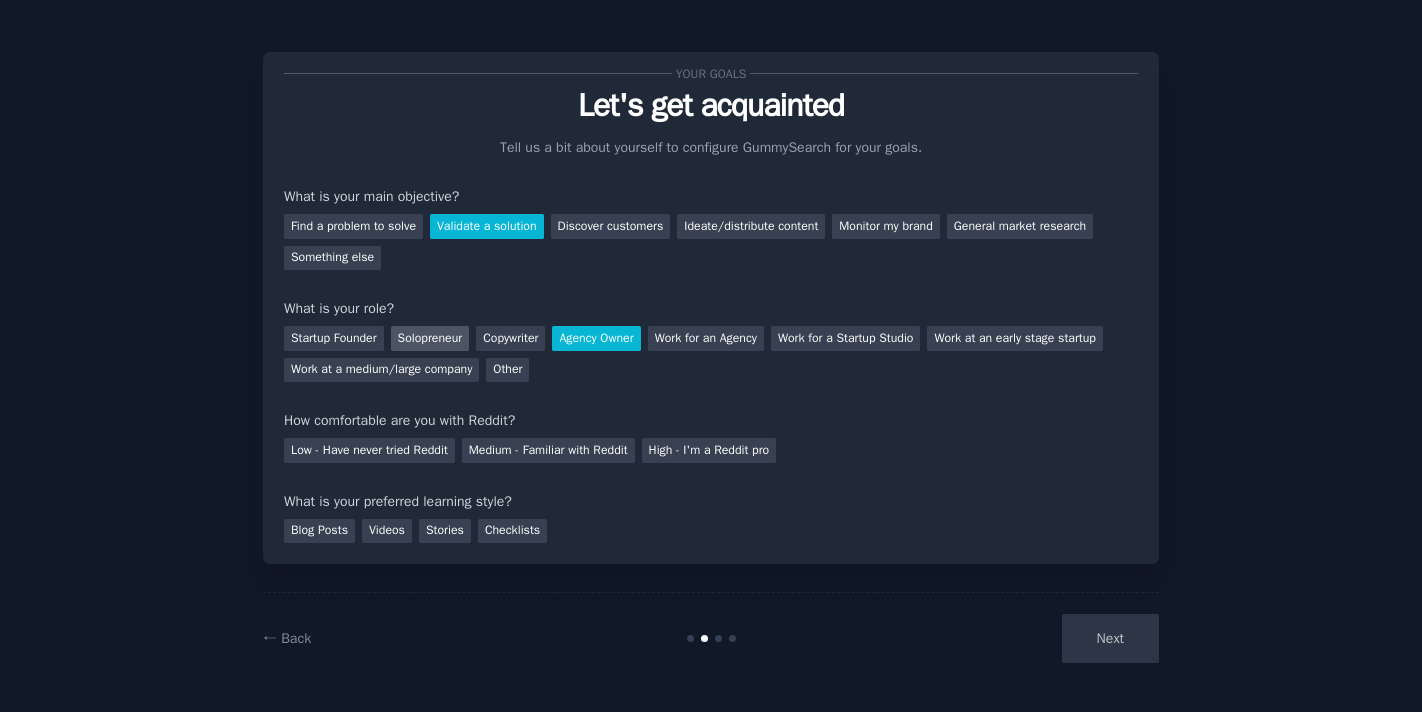 click on "Solopreneur" at bounding box center (430, 338) 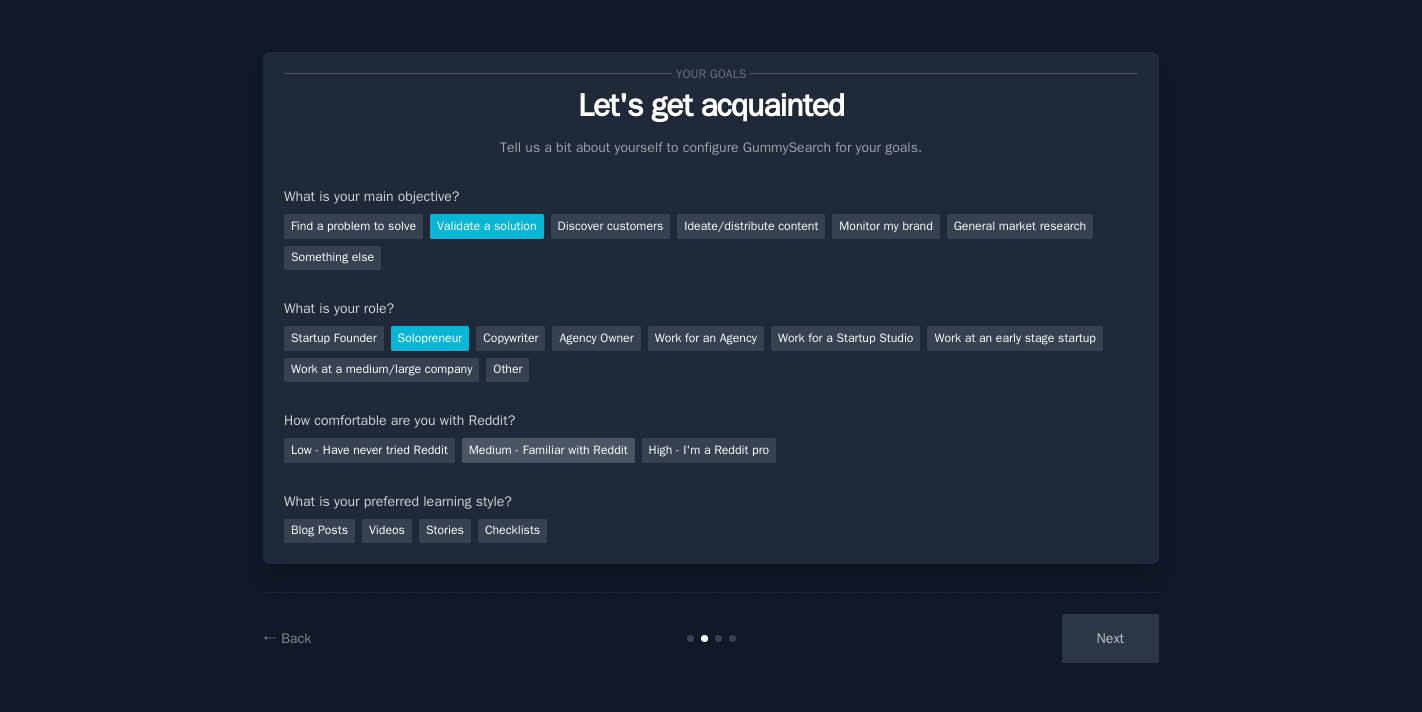 click on "Medium - Familiar with Reddit" at bounding box center (548, 450) 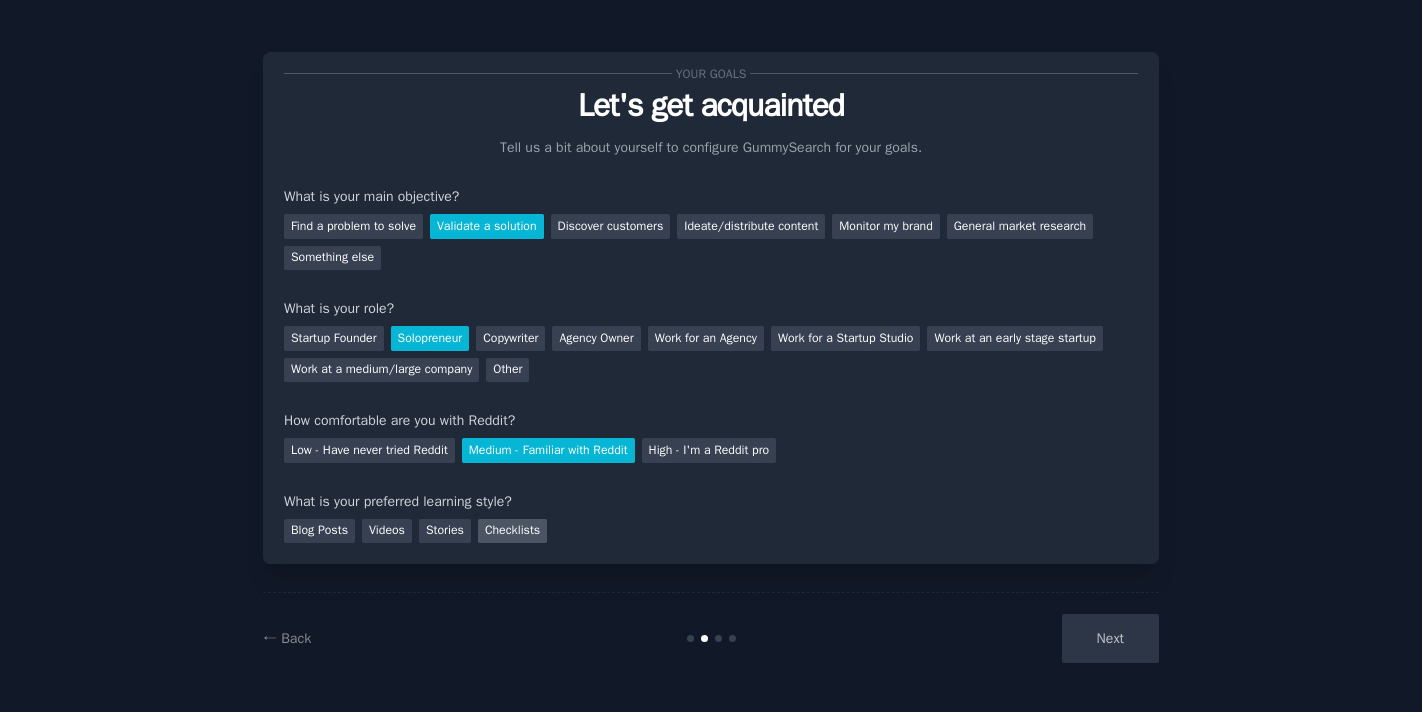 click on "Checklists" at bounding box center [512, 531] 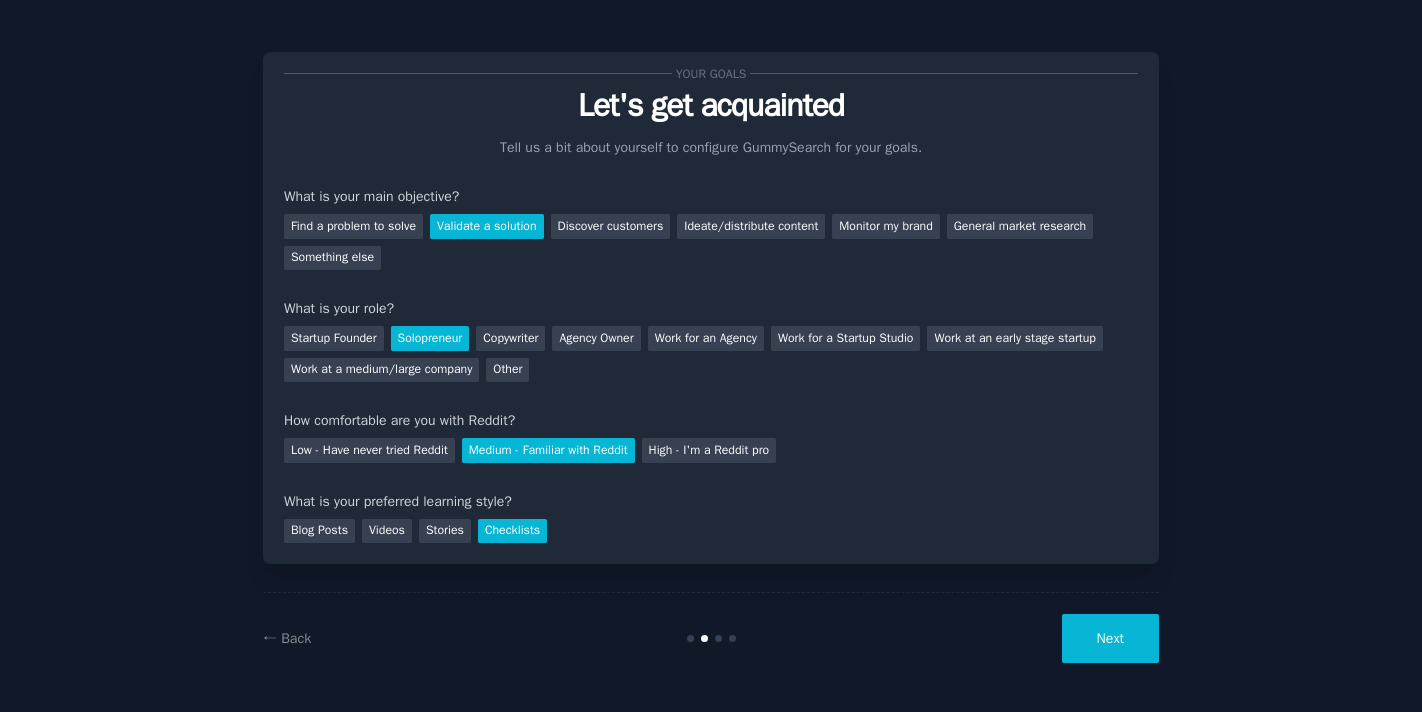 click on "Next" at bounding box center (1110, 638) 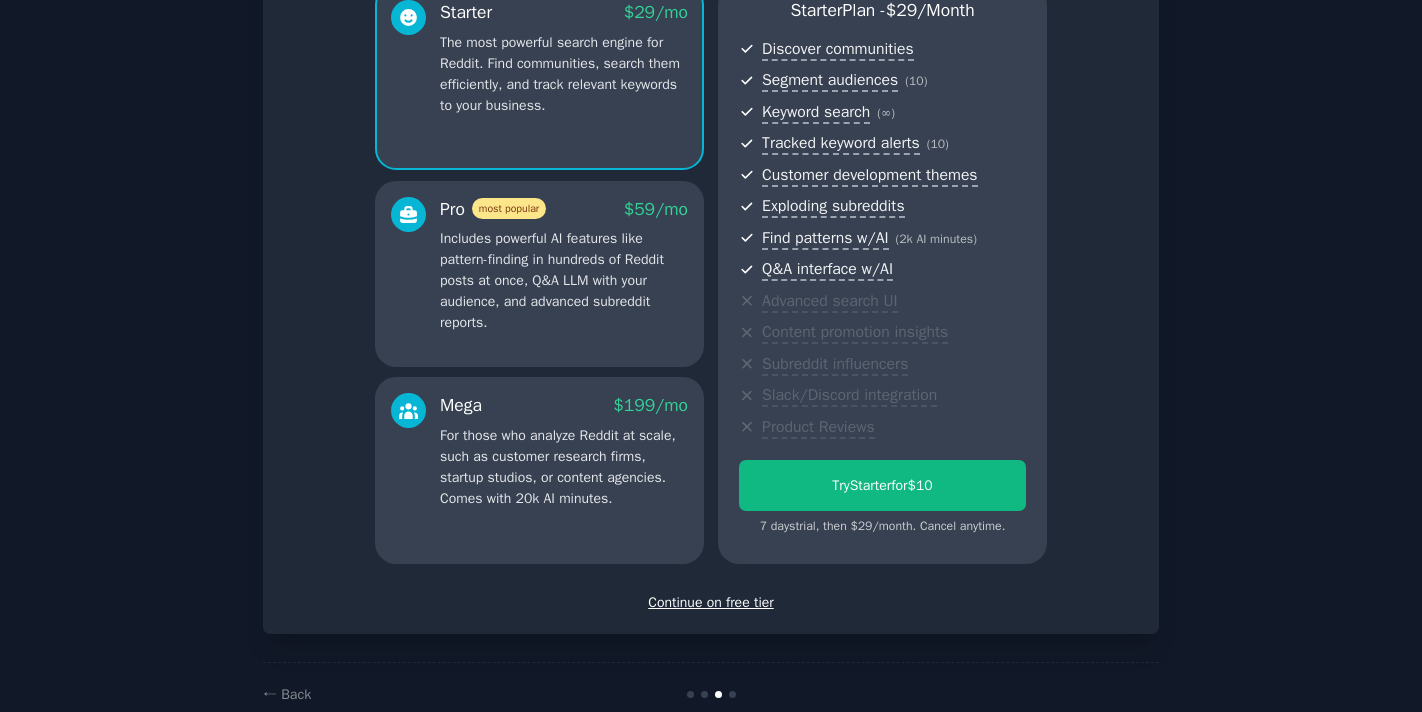 scroll, scrollTop: 236, scrollLeft: 0, axis: vertical 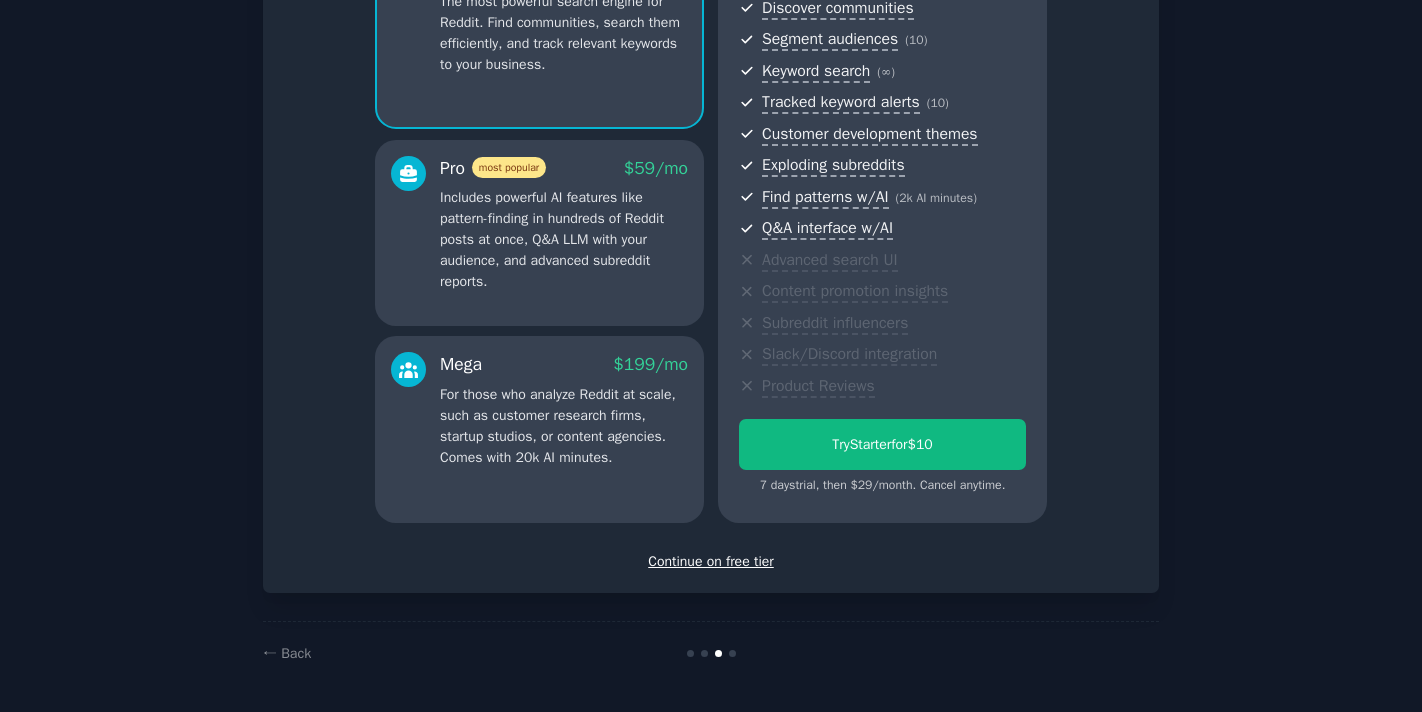 click on "Continue on free tier" at bounding box center (711, 561) 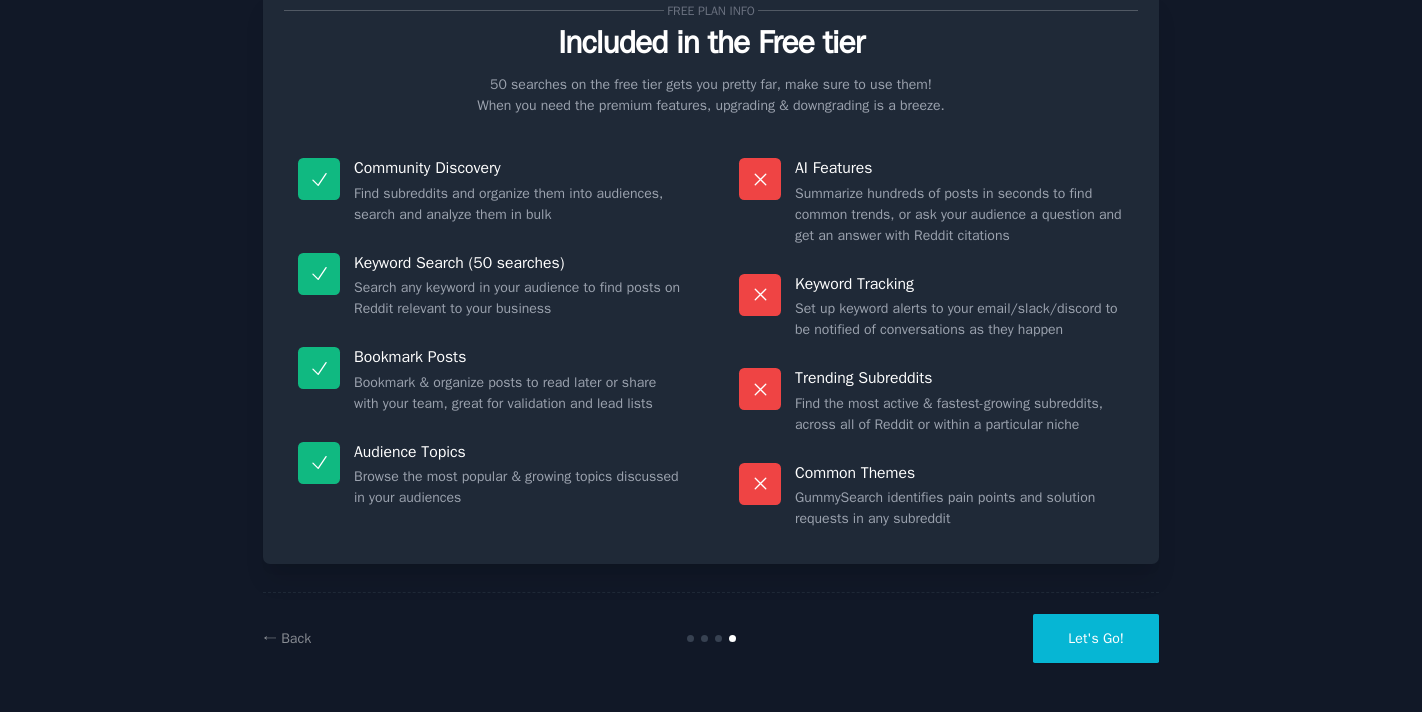 click on "Let's Go!" at bounding box center [1096, 638] 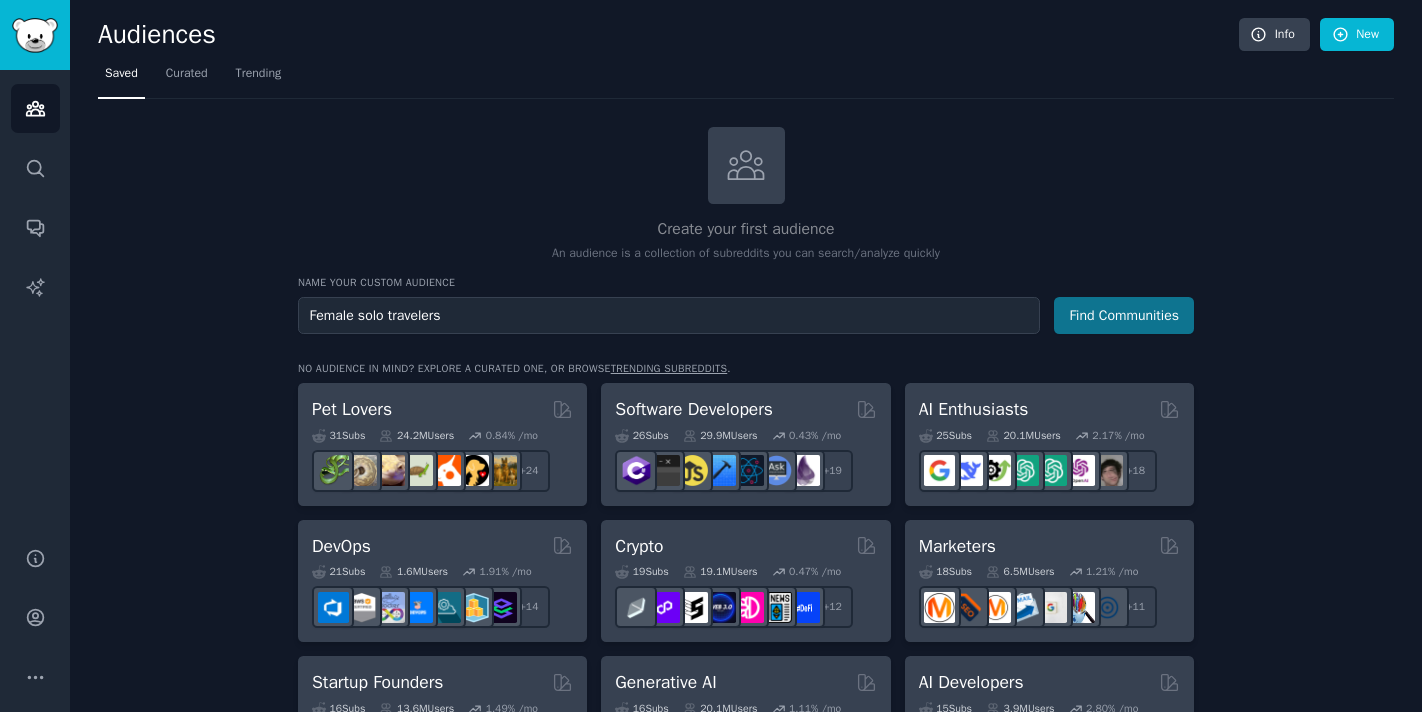 type on "Female solo travelers" 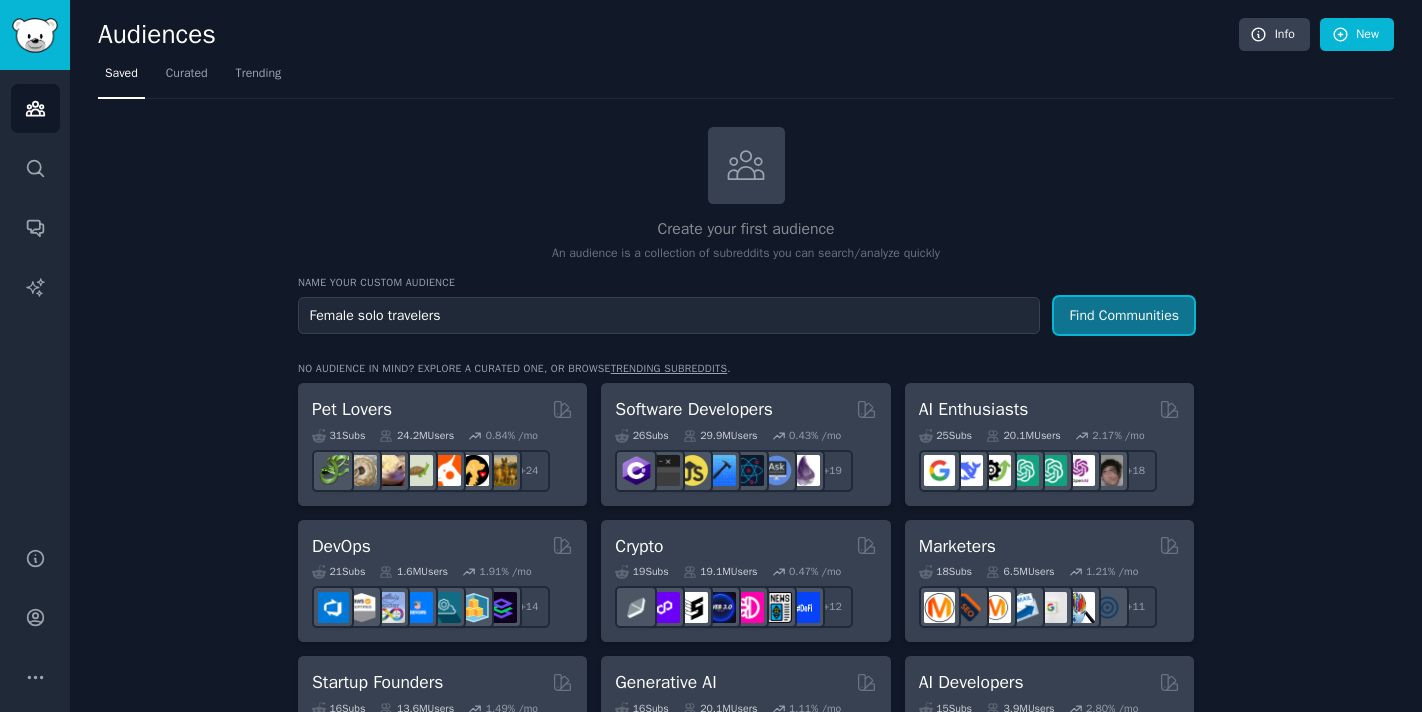 click on "Find Communities" at bounding box center [1124, 315] 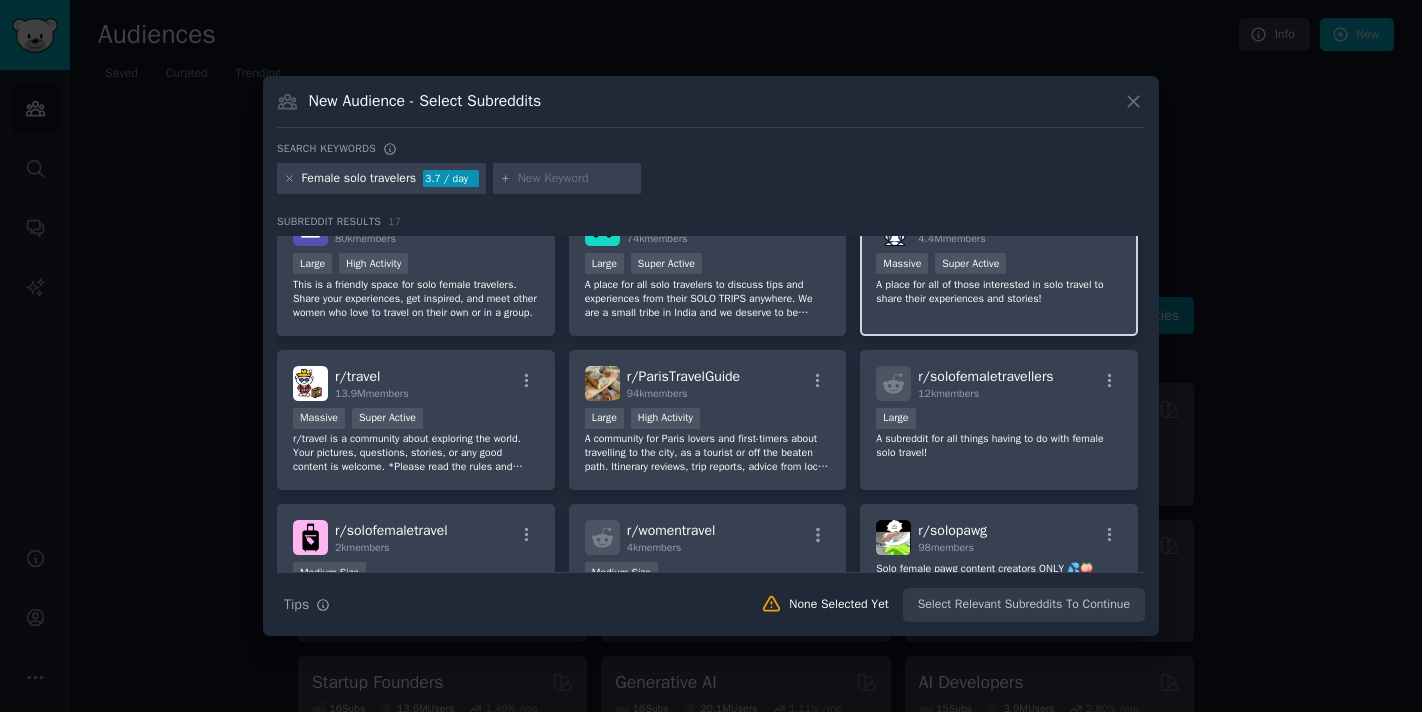 scroll, scrollTop: 0, scrollLeft: 0, axis: both 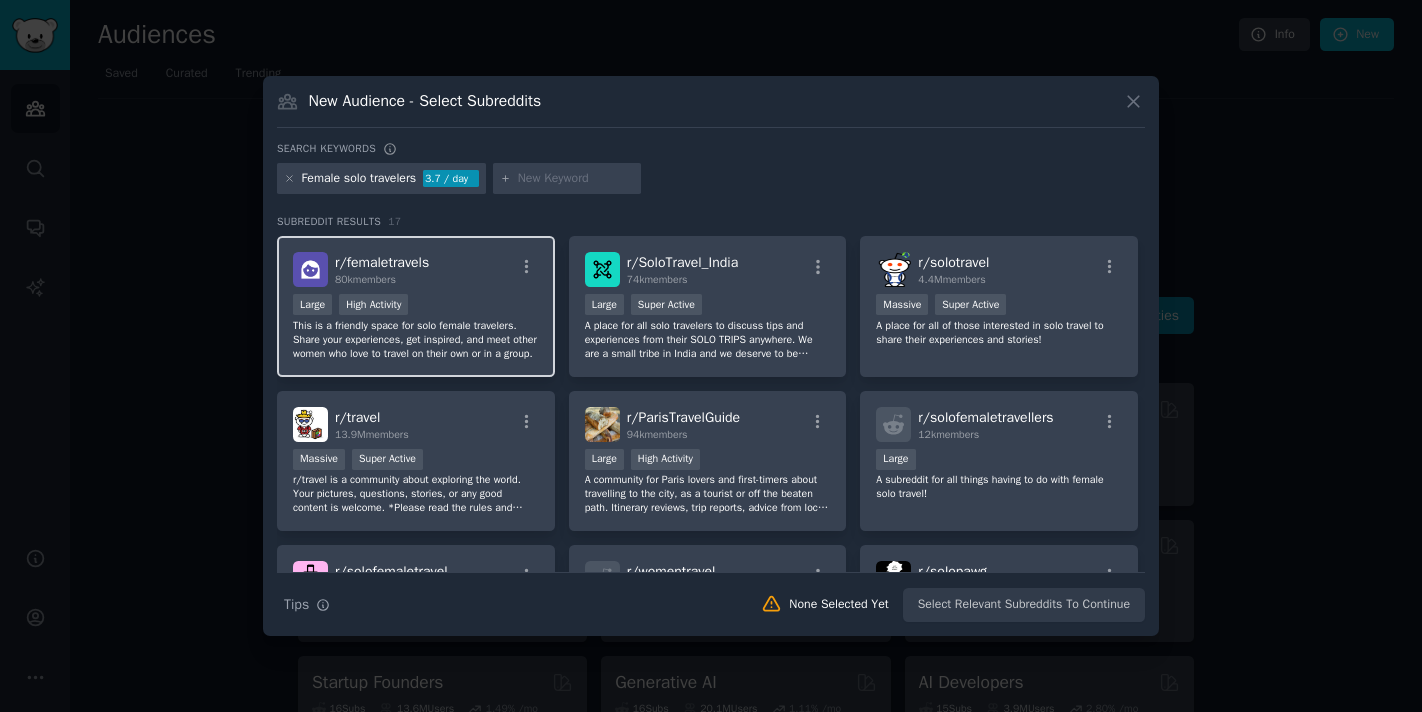 click on "This is a friendly space for solo female travelers. Share your experiences, get inspired, and meet other women who love to travel on their own or in a group." at bounding box center (416, 340) 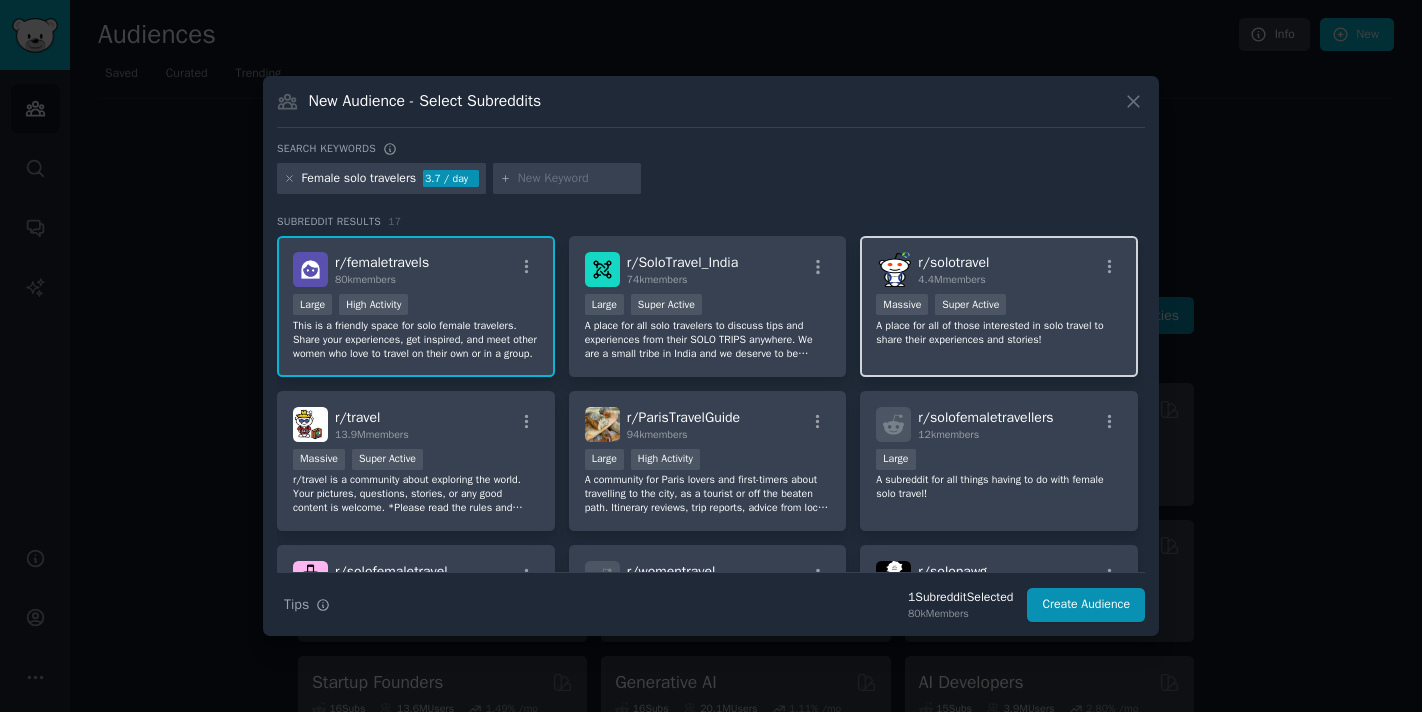 click on "A place for all of those interested in solo travel to share their experiences and stories!" at bounding box center (999, 333) 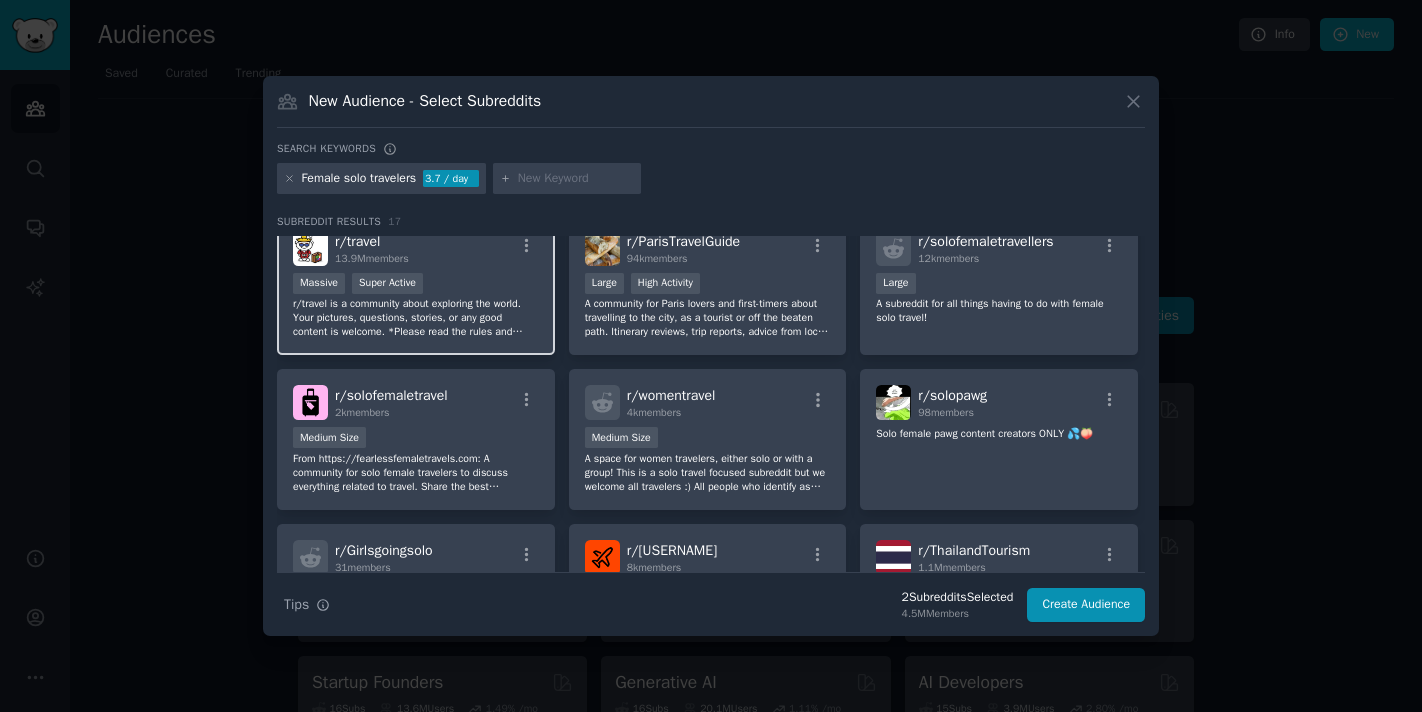 scroll, scrollTop: 179, scrollLeft: 0, axis: vertical 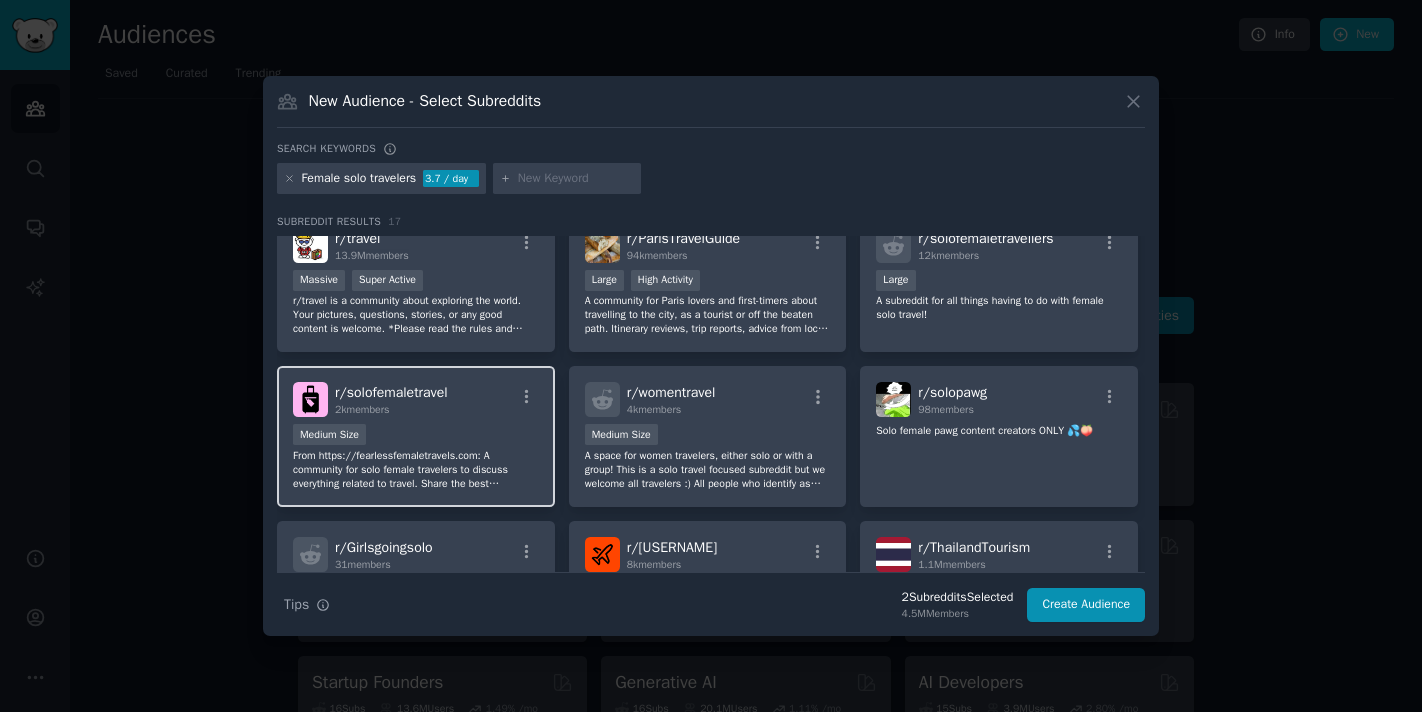 click on "From https://fearlessfemaletravels.com: A community for solo female travelers to discuss everything related to travel.  Share the best destinations for solo female travel, your favorite female-friendly travel products, your most memorable travel experiences and questions for other girls and women who travel!" at bounding box center (416, 470) 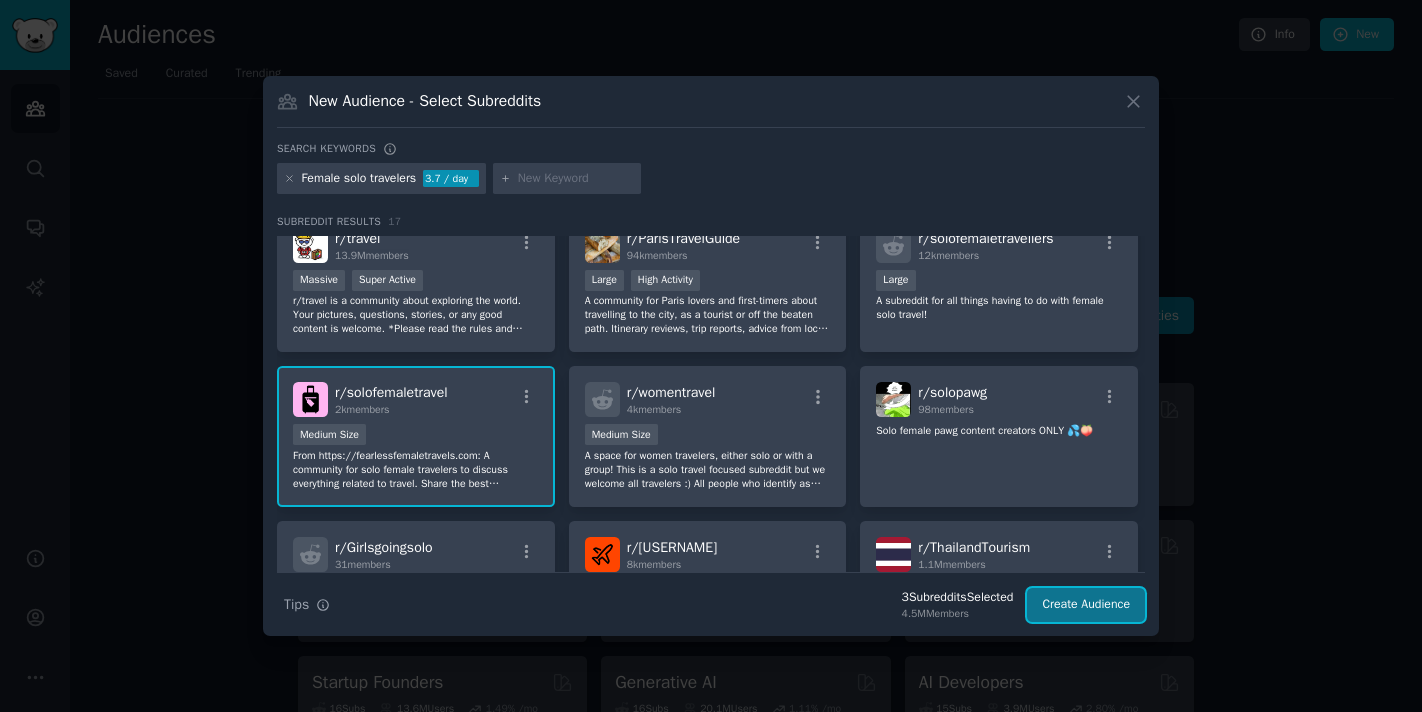click on "Create Audience" at bounding box center [1086, 605] 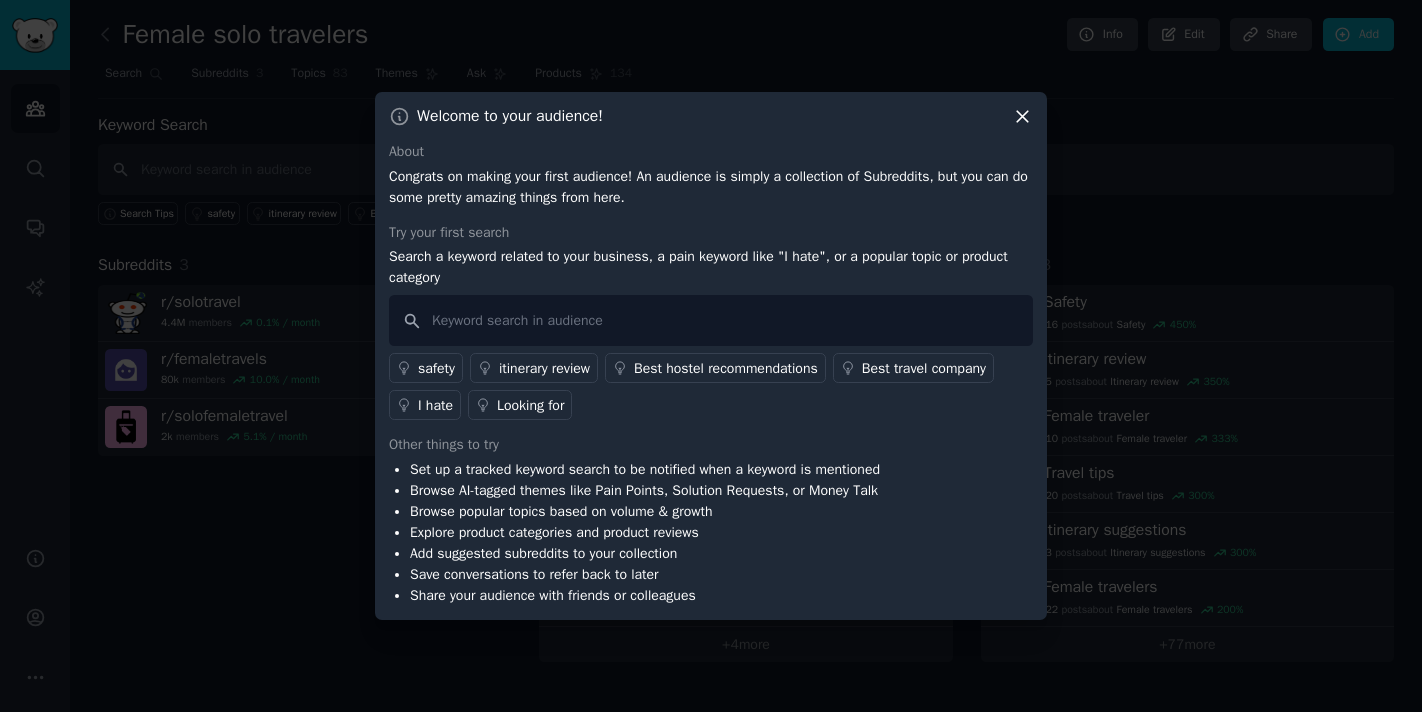 click on "safety" at bounding box center [436, 368] 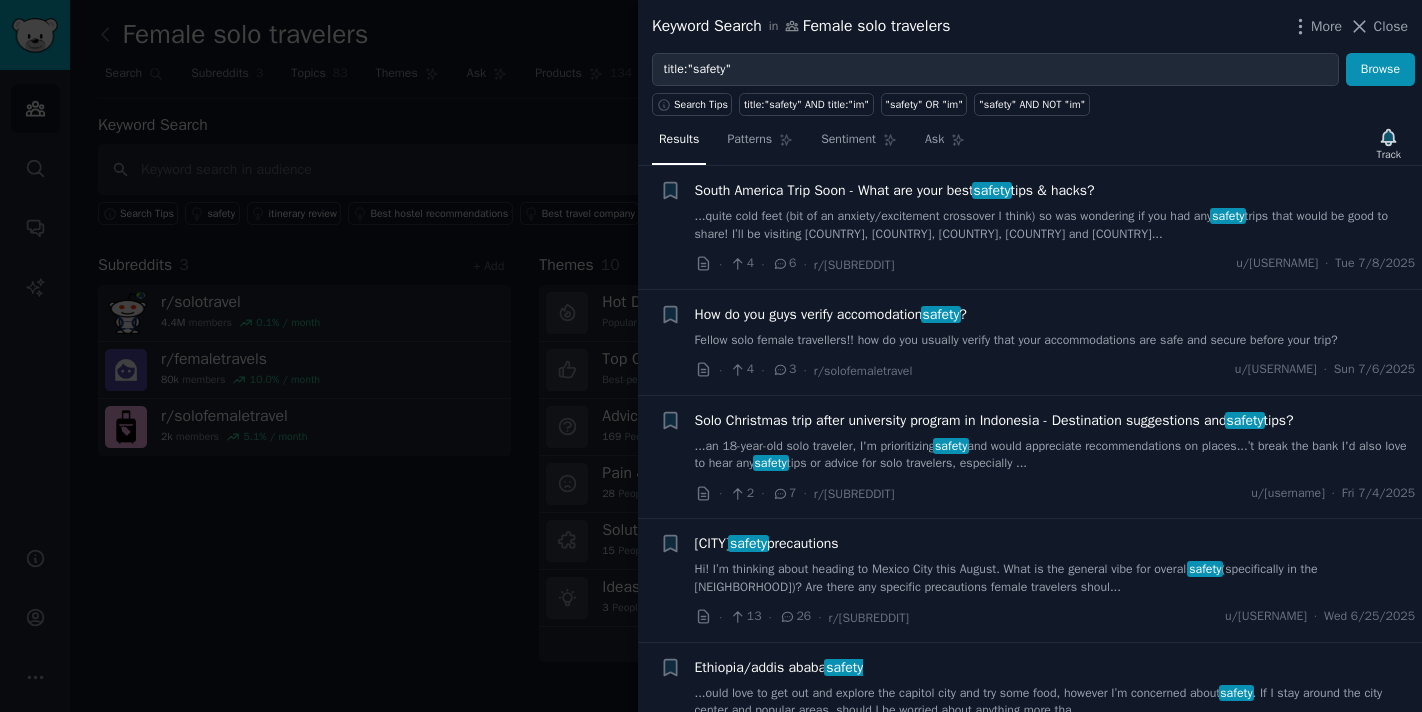 scroll, scrollTop: 0, scrollLeft: 0, axis: both 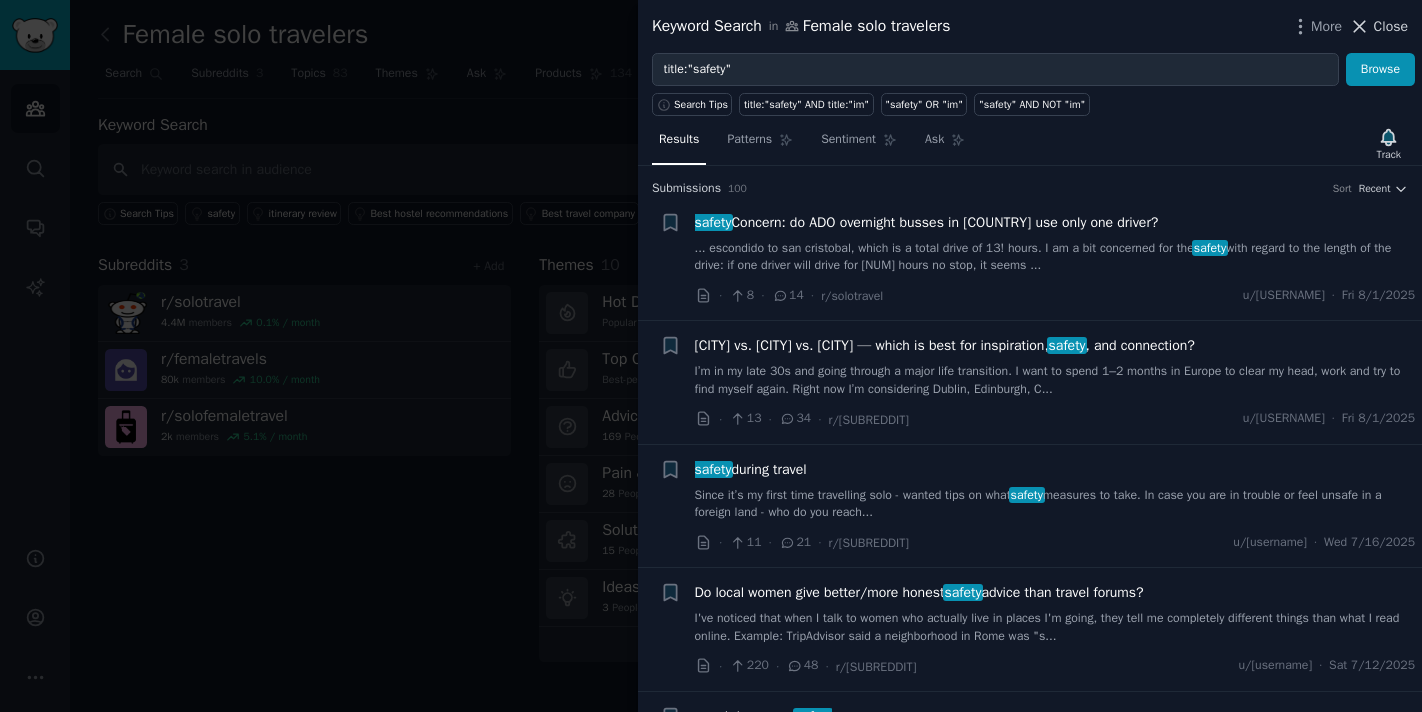 click on "Close" at bounding box center [1391, 26] 